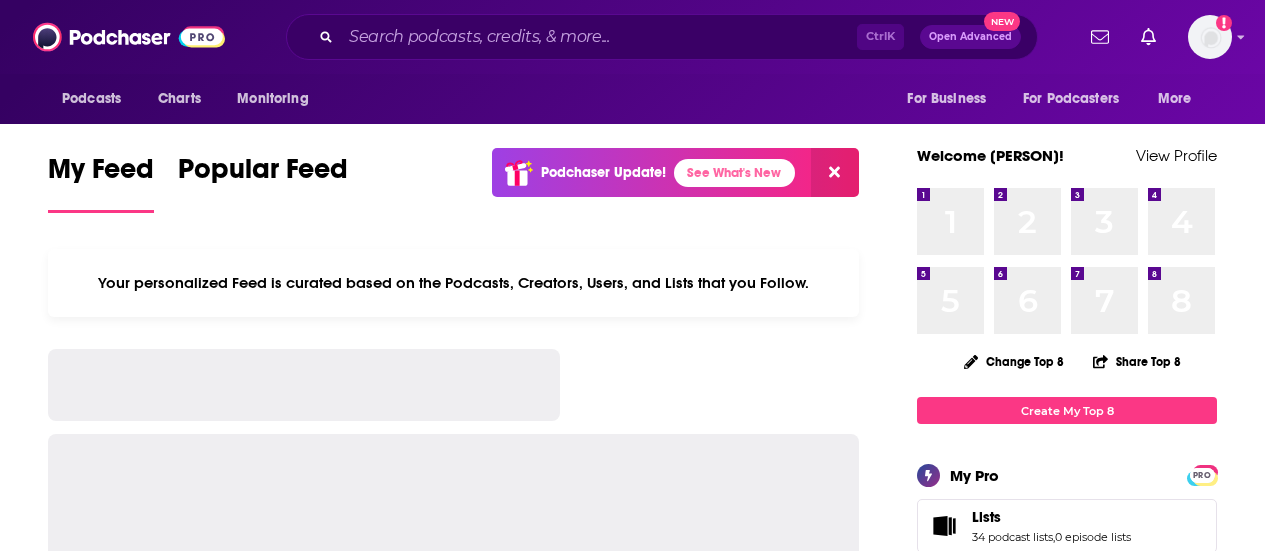 scroll, scrollTop: 0, scrollLeft: 0, axis: both 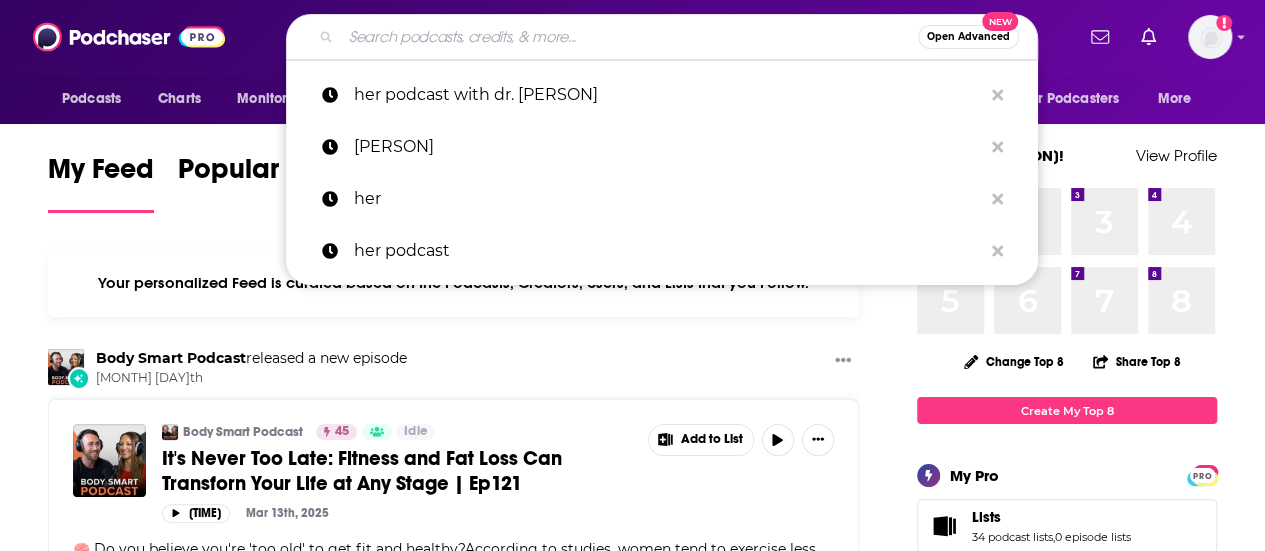 click at bounding box center [629, 37] 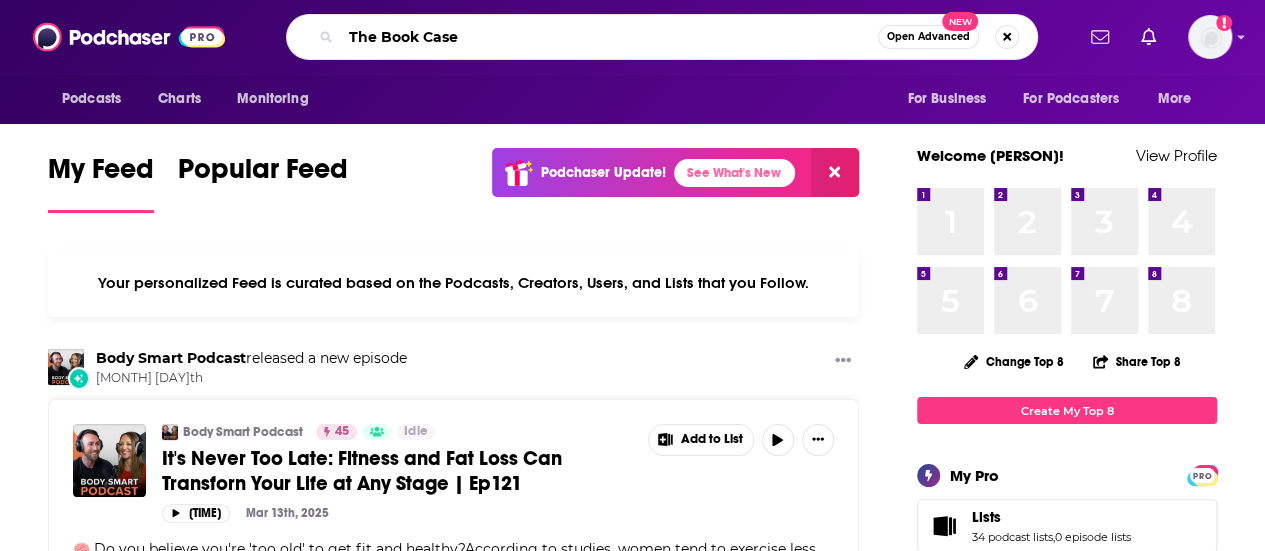 type on "The Book Case" 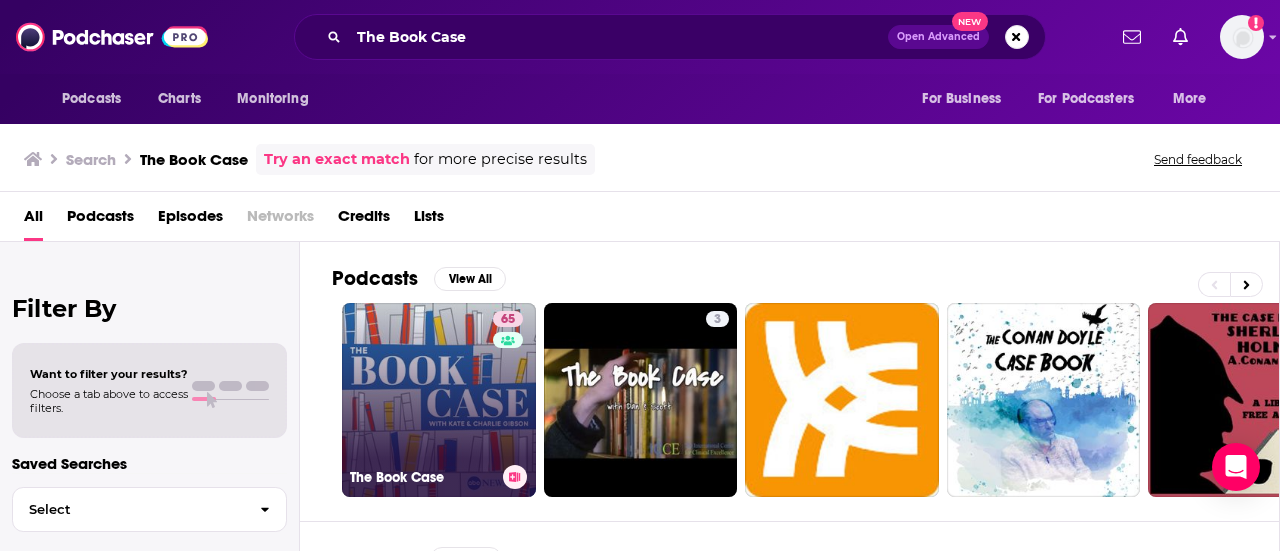 click on "65 The Book Case" at bounding box center (439, 400) 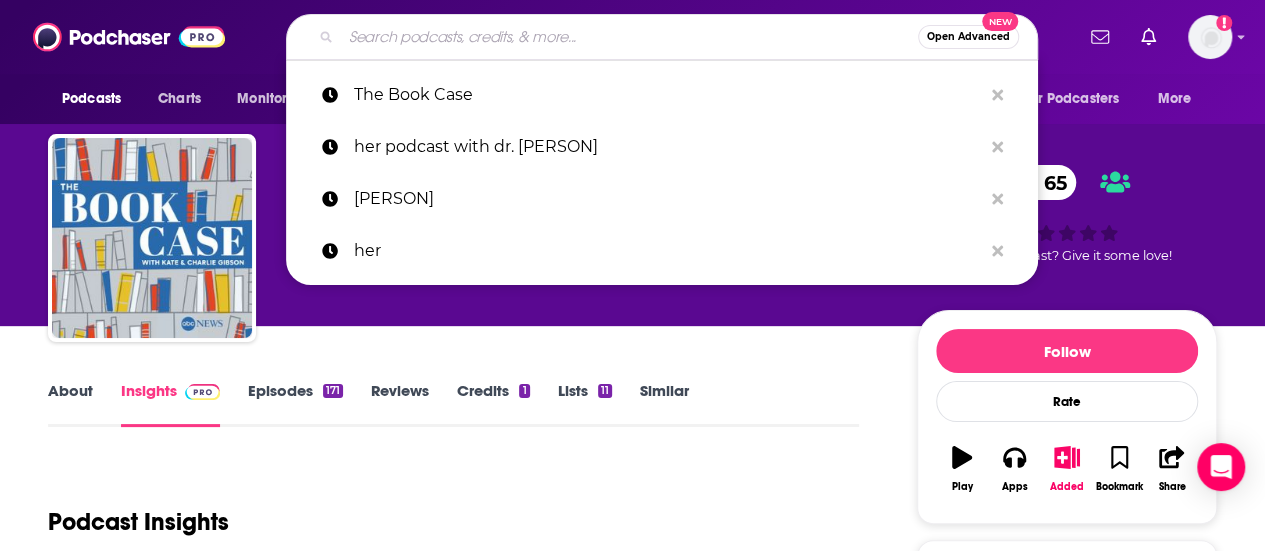 click at bounding box center [629, 37] 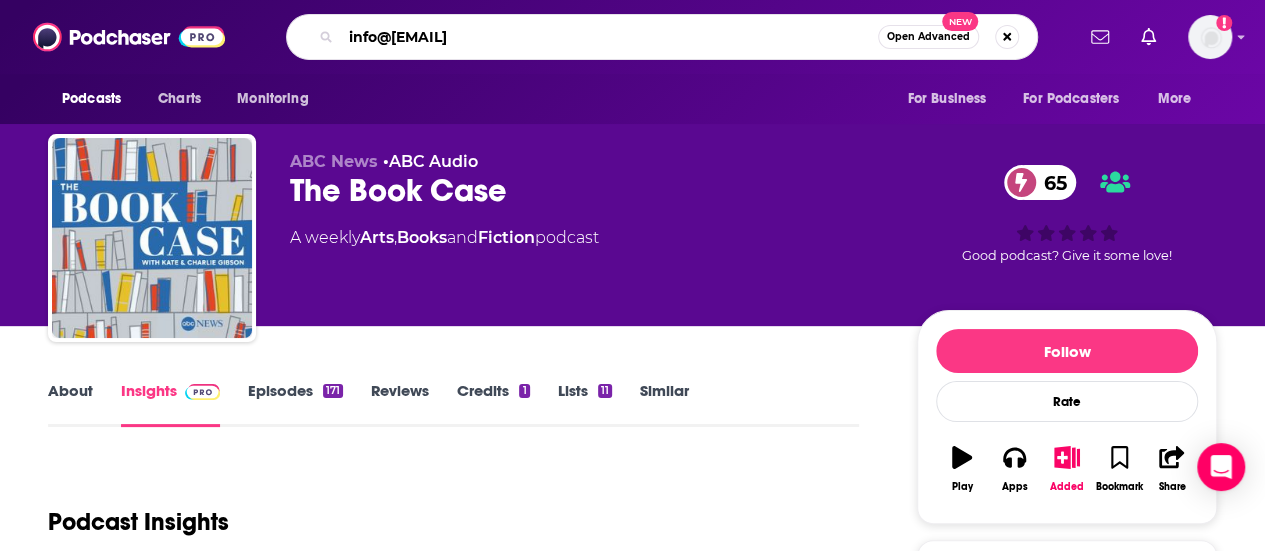 drag, startPoint x: 594, startPoint y: 32, endPoint x: 277, endPoint y: 27, distance: 317.03943 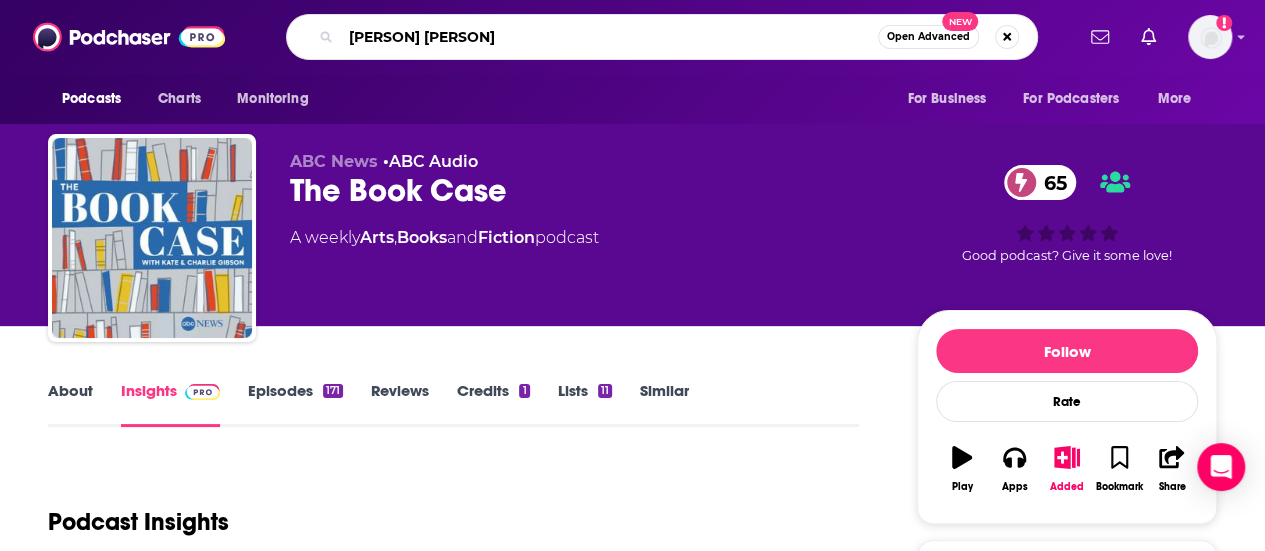 type on "[PERSON]" 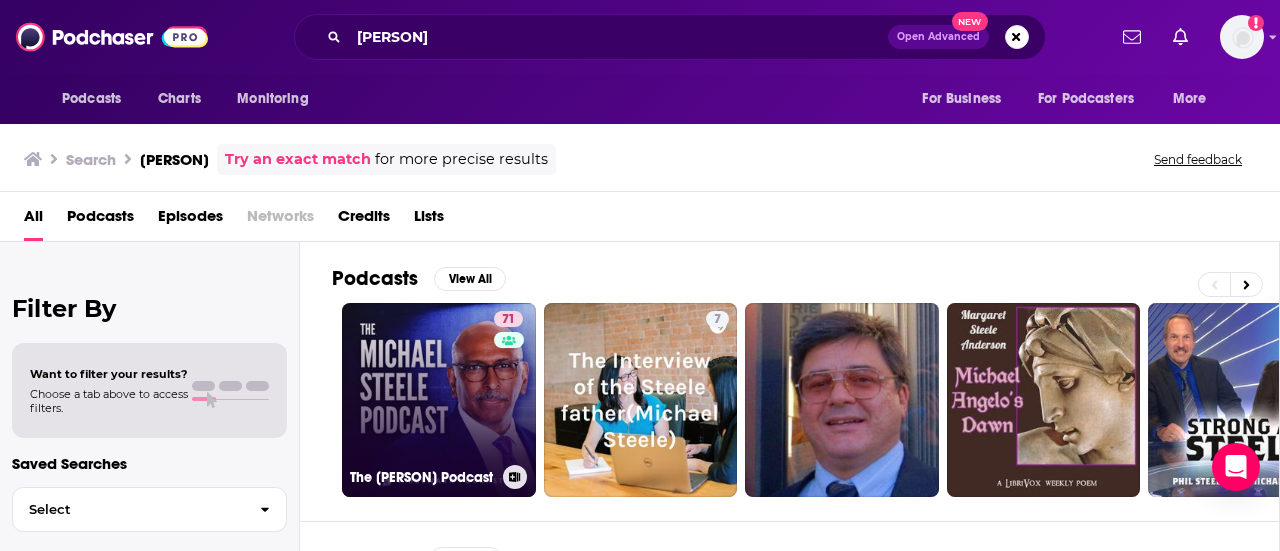 click on "71 The [PERSON] Podcast" at bounding box center (439, 400) 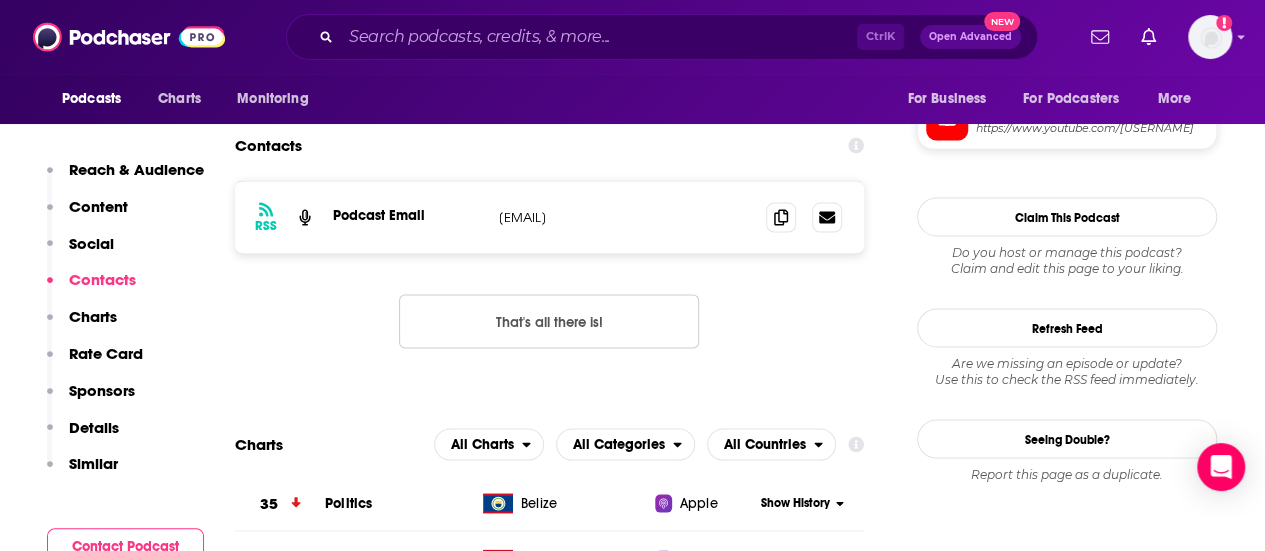 scroll, scrollTop: 1858, scrollLeft: 0, axis: vertical 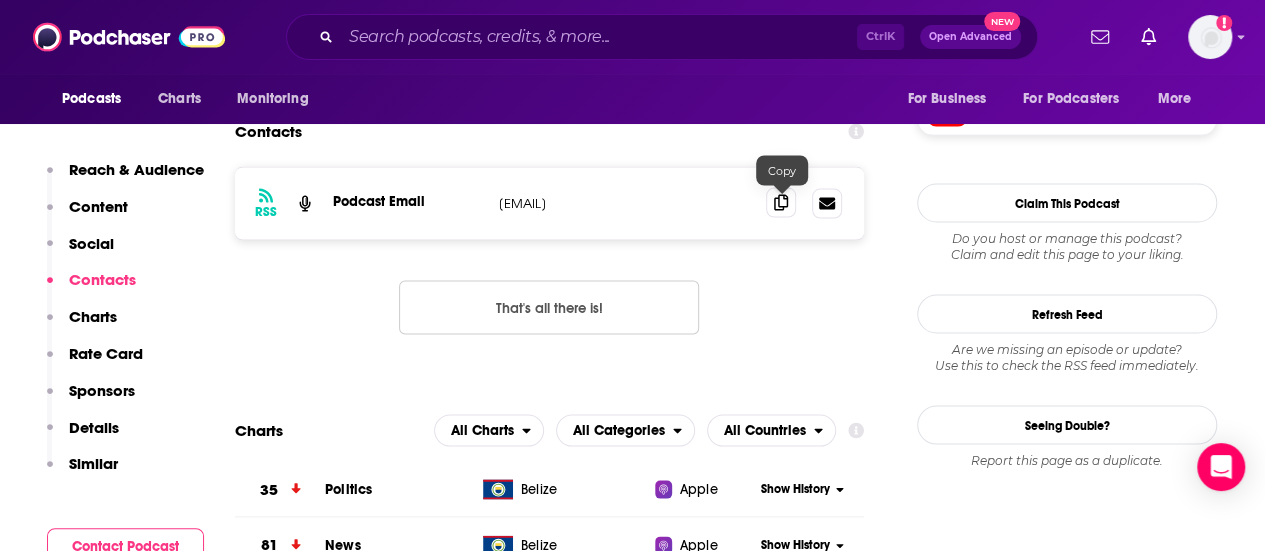 click 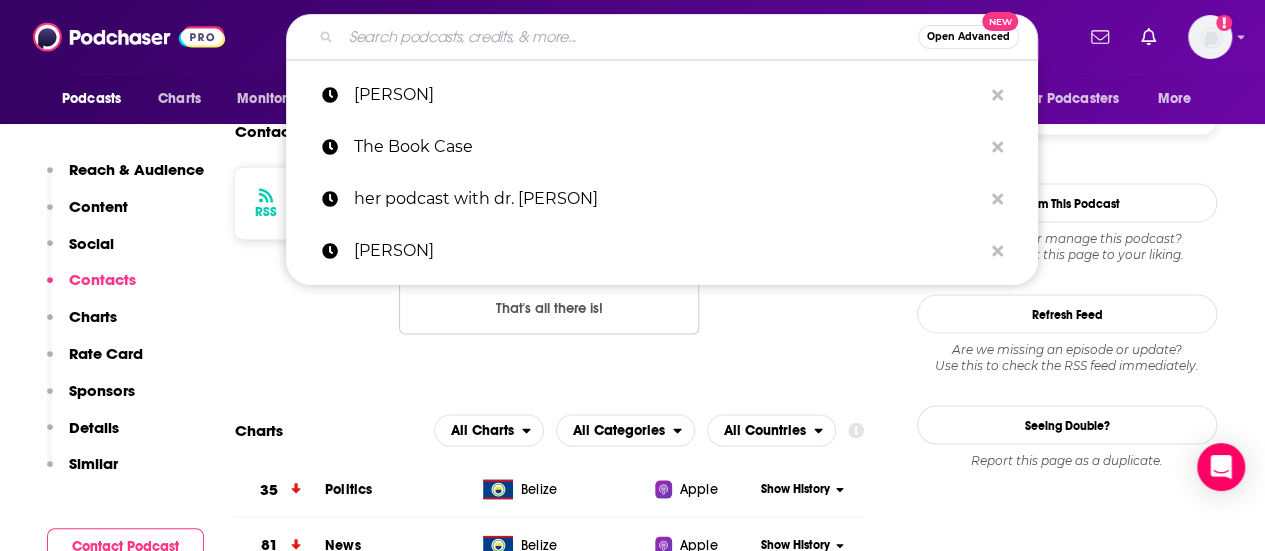 click at bounding box center (629, 37) 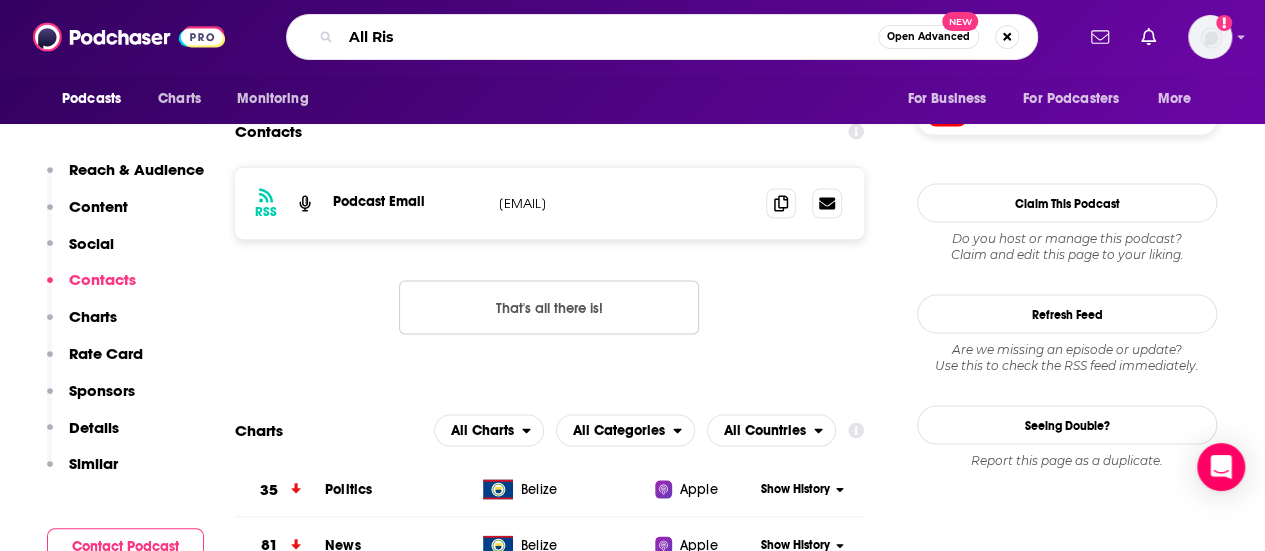 type on "All Rise" 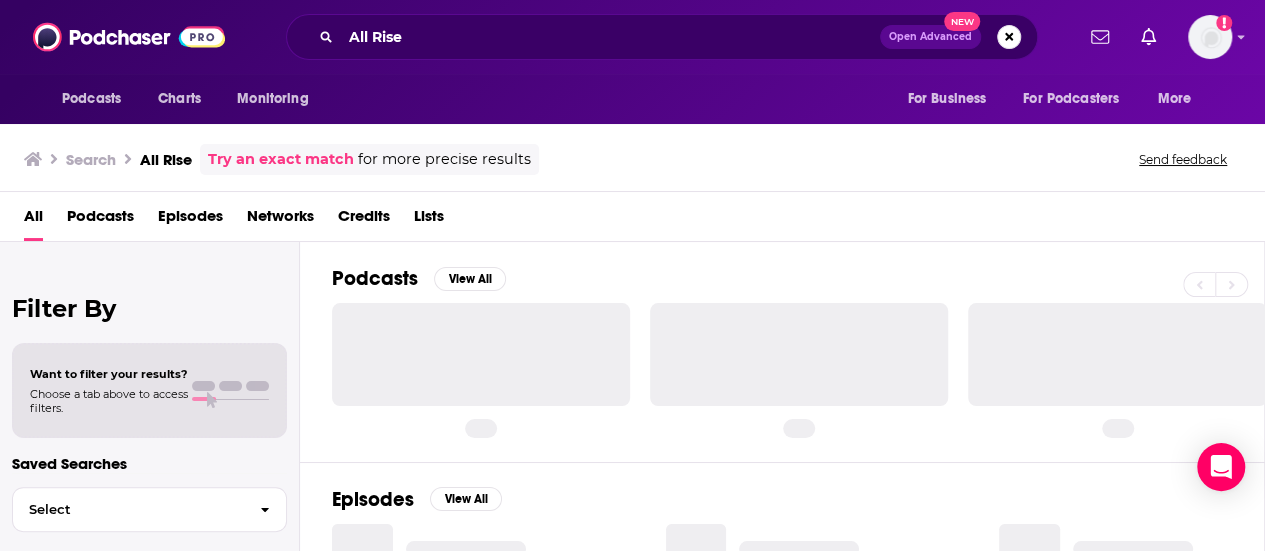 scroll, scrollTop: 0, scrollLeft: 0, axis: both 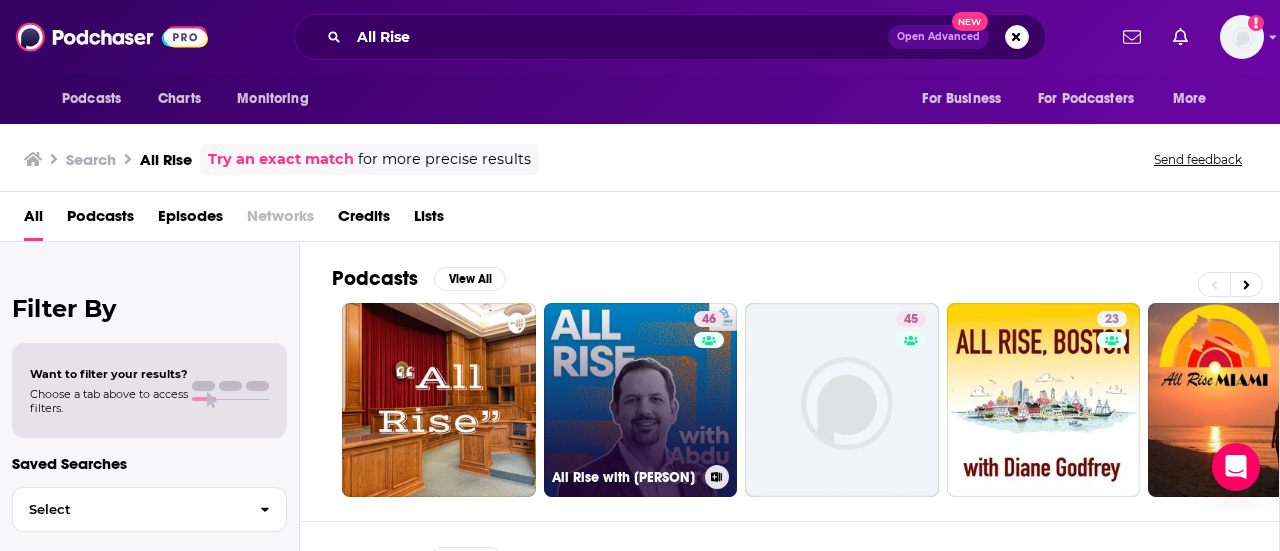 click on "[NUMBER] [PODCAST_NAME]" at bounding box center (641, 400) 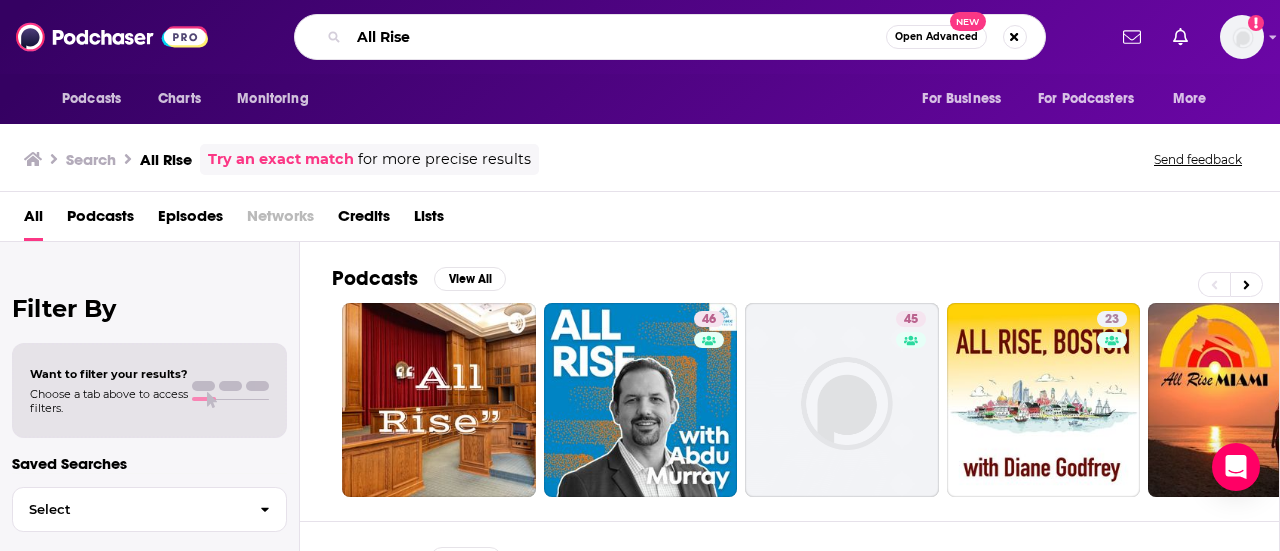 click on "All Rise" at bounding box center (617, 37) 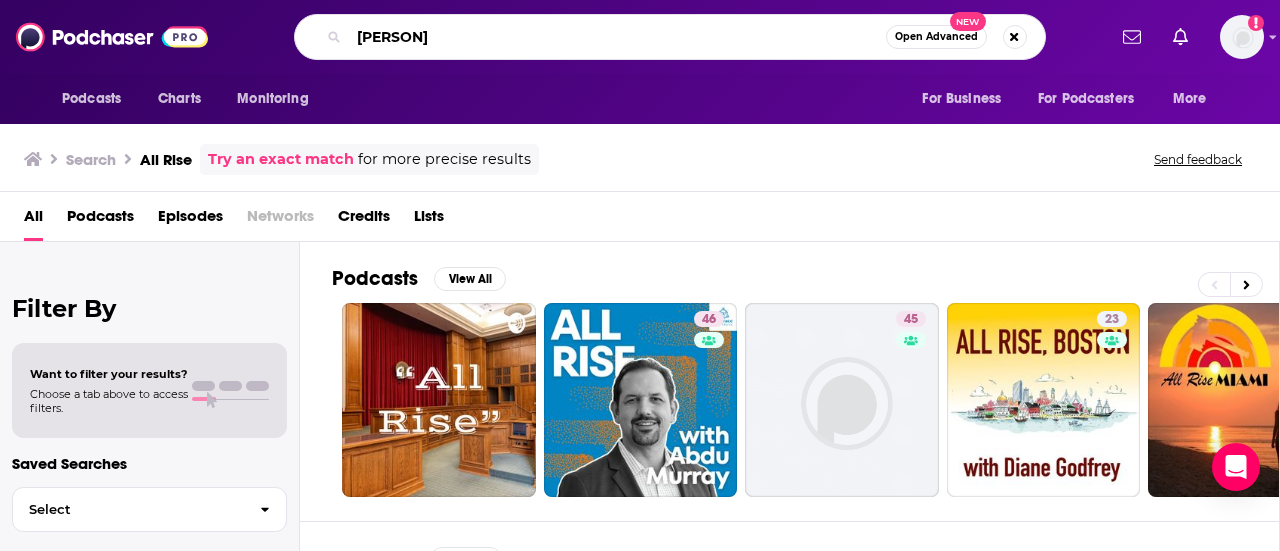 type on "A" 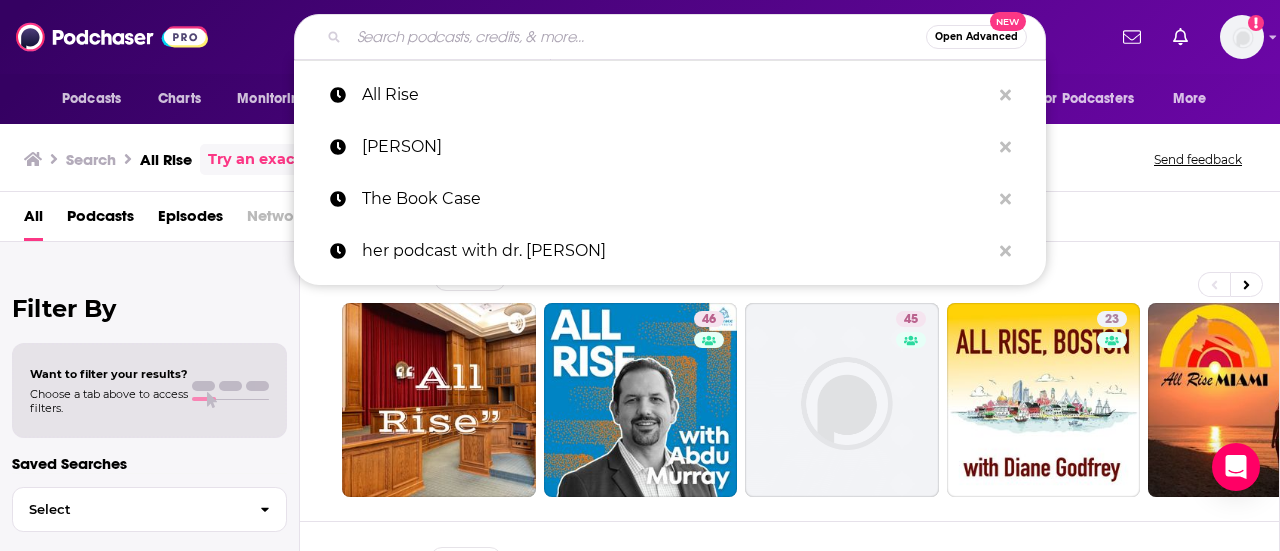 paste on "Divided Argument" 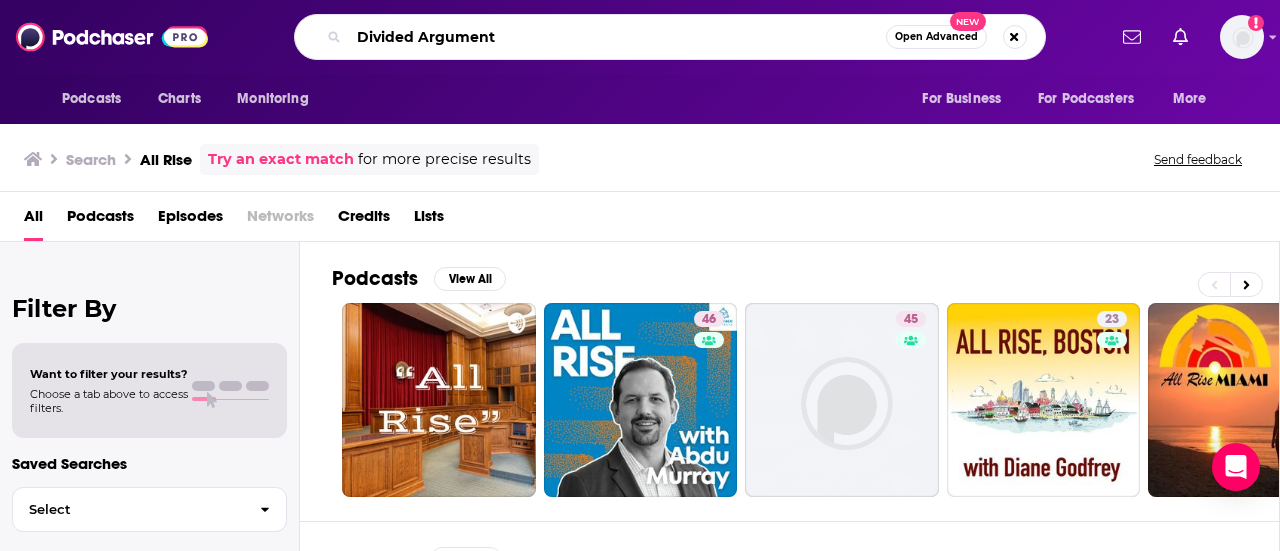 type on "Divided Argument" 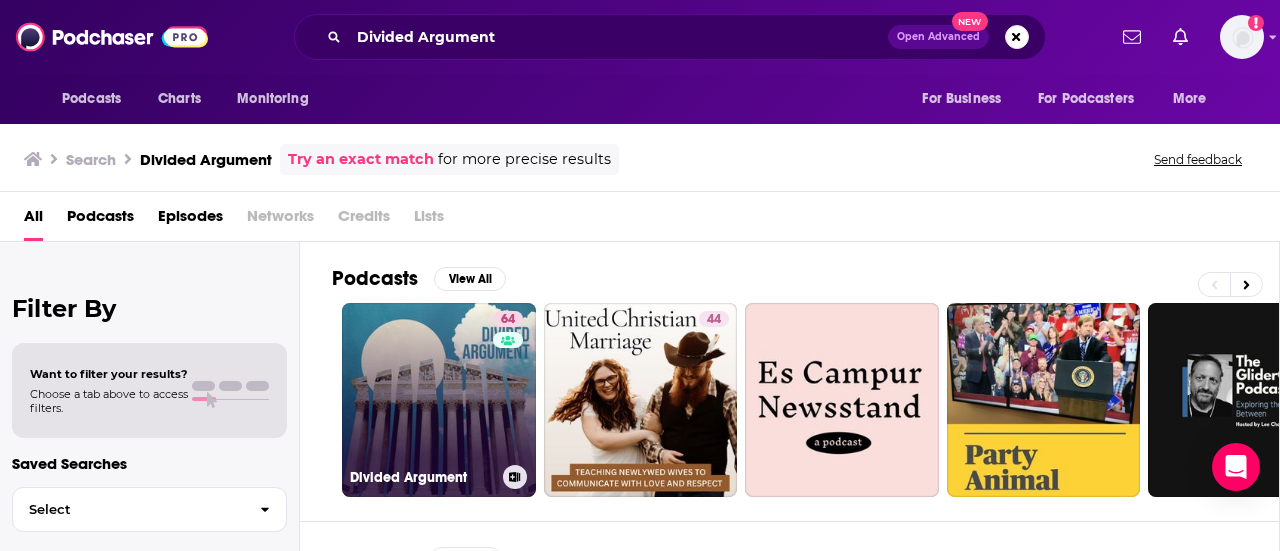 click on "64 Divided Argument" at bounding box center (439, 400) 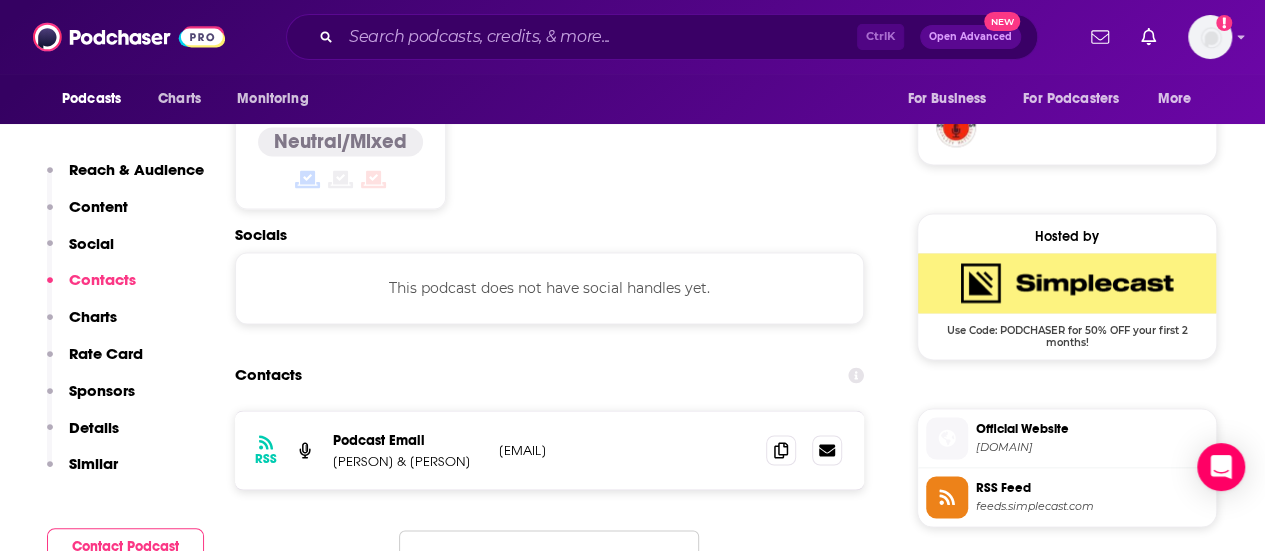 scroll, scrollTop: 1623, scrollLeft: 0, axis: vertical 